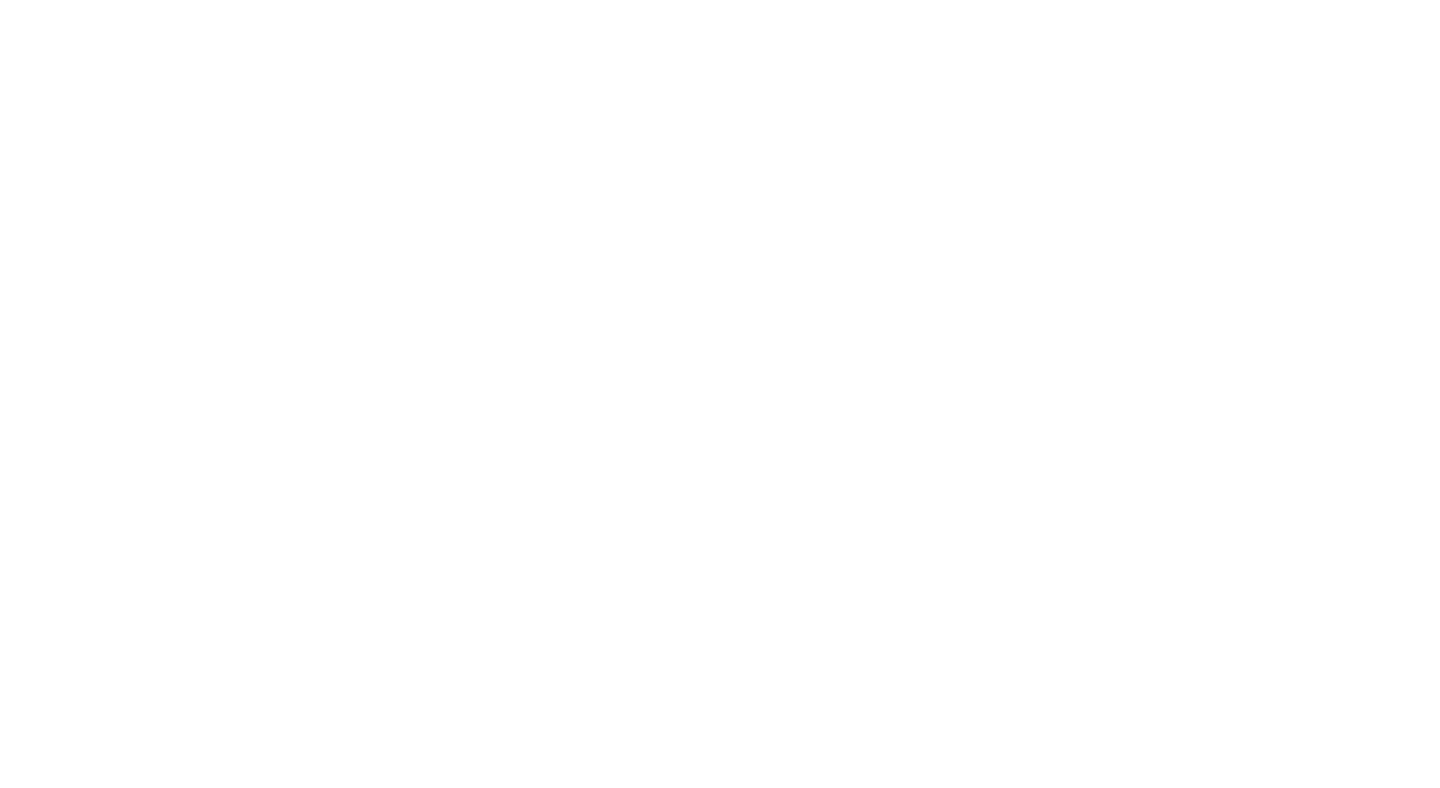 scroll, scrollTop: 0, scrollLeft: 0, axis: both 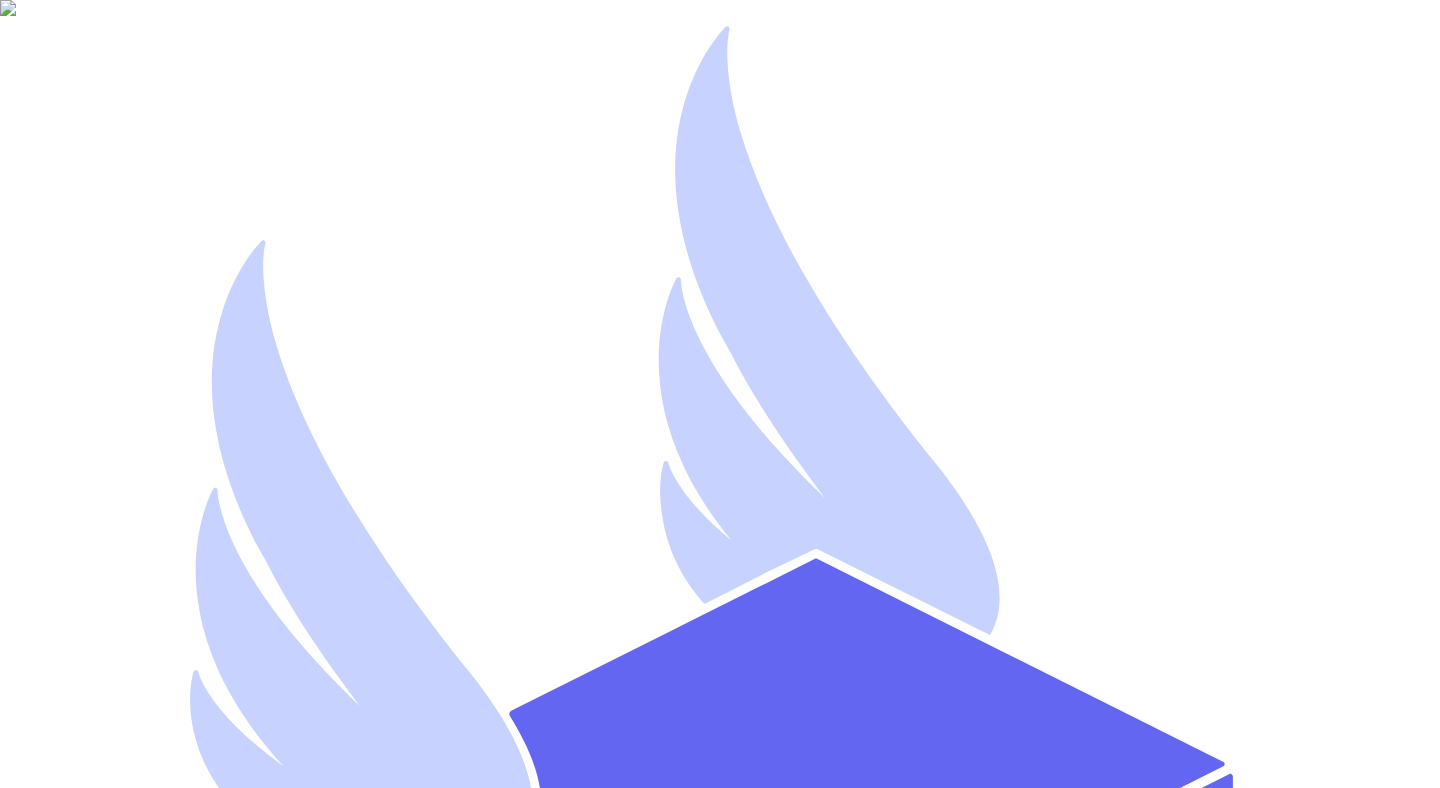click on "Email Address *" at bounding box center [96, 1578] 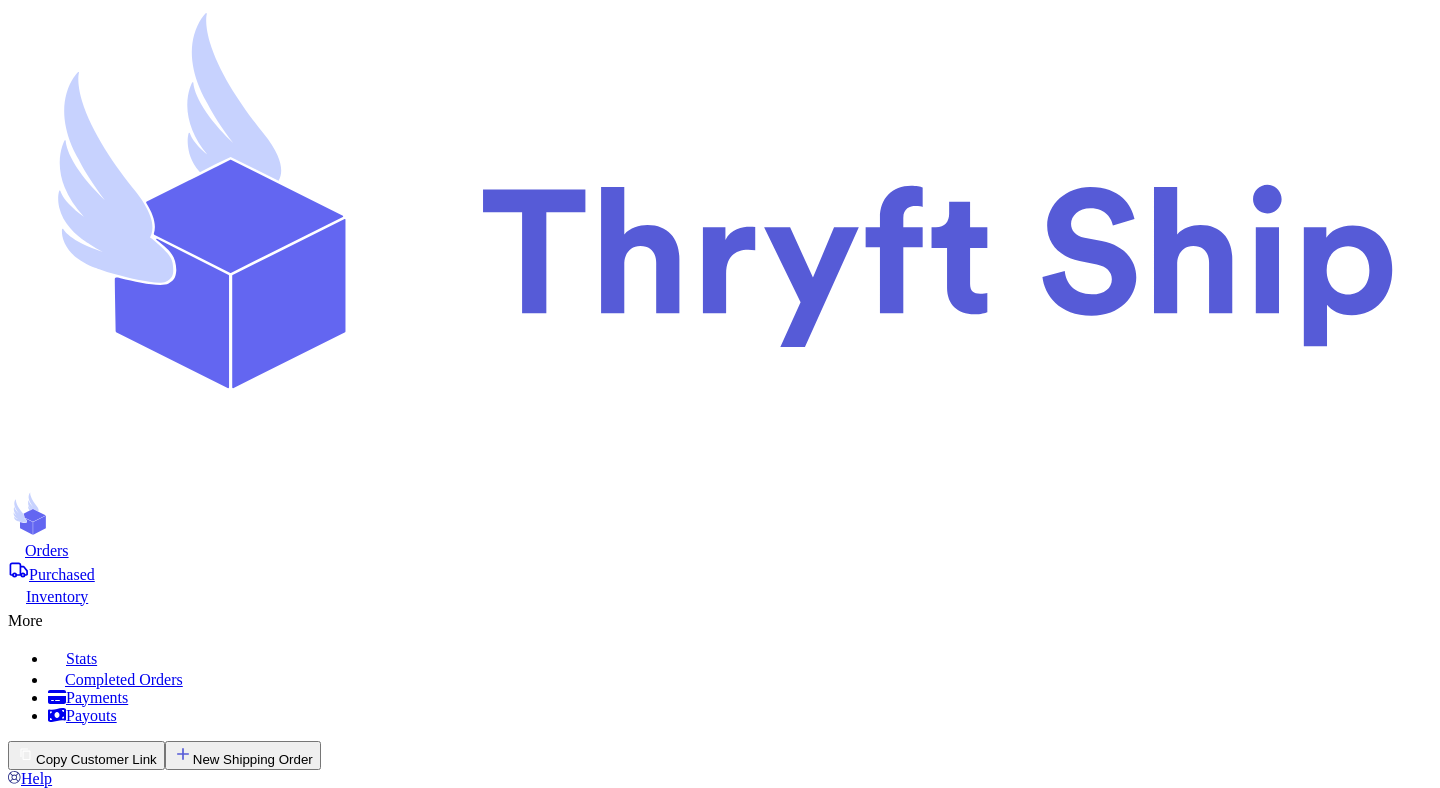 checkbox on "false" 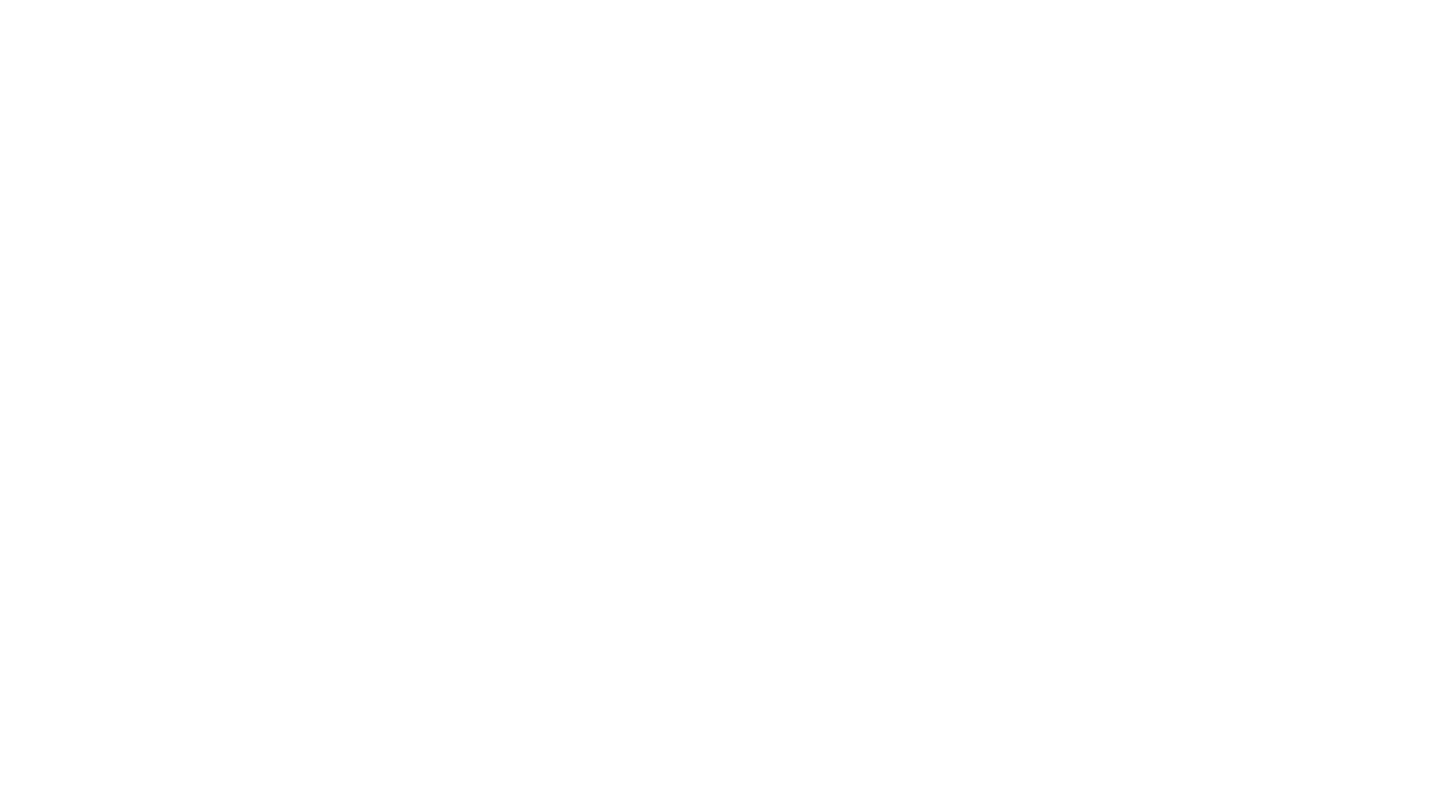 scroll, scrollTop: 0, scrollLeft: 0, axis: both 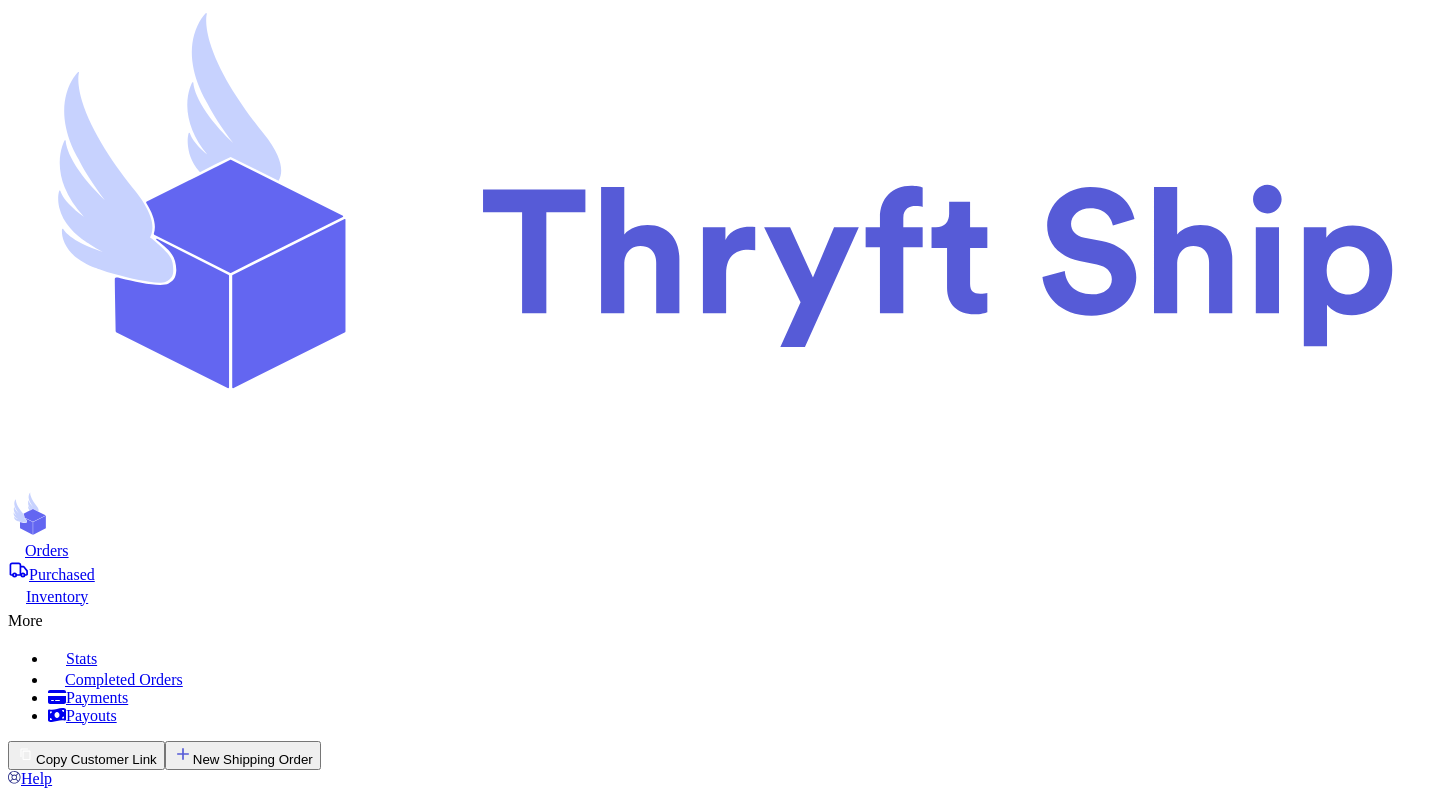 click on "Checkout ( 1 )" at bounding box center [64, 6380] 